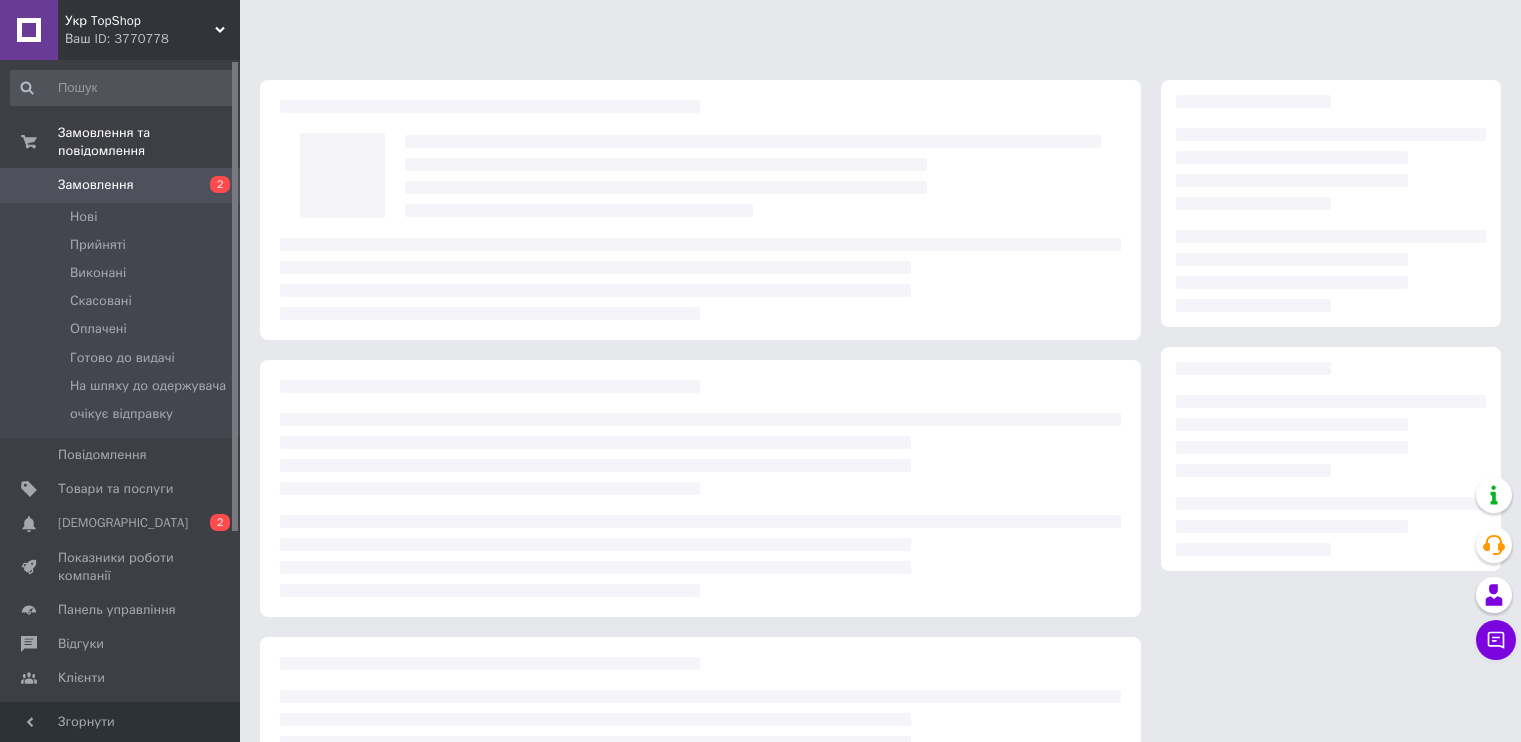 scroll, scrollTop: 0, scrollLeft: 0, axis: both 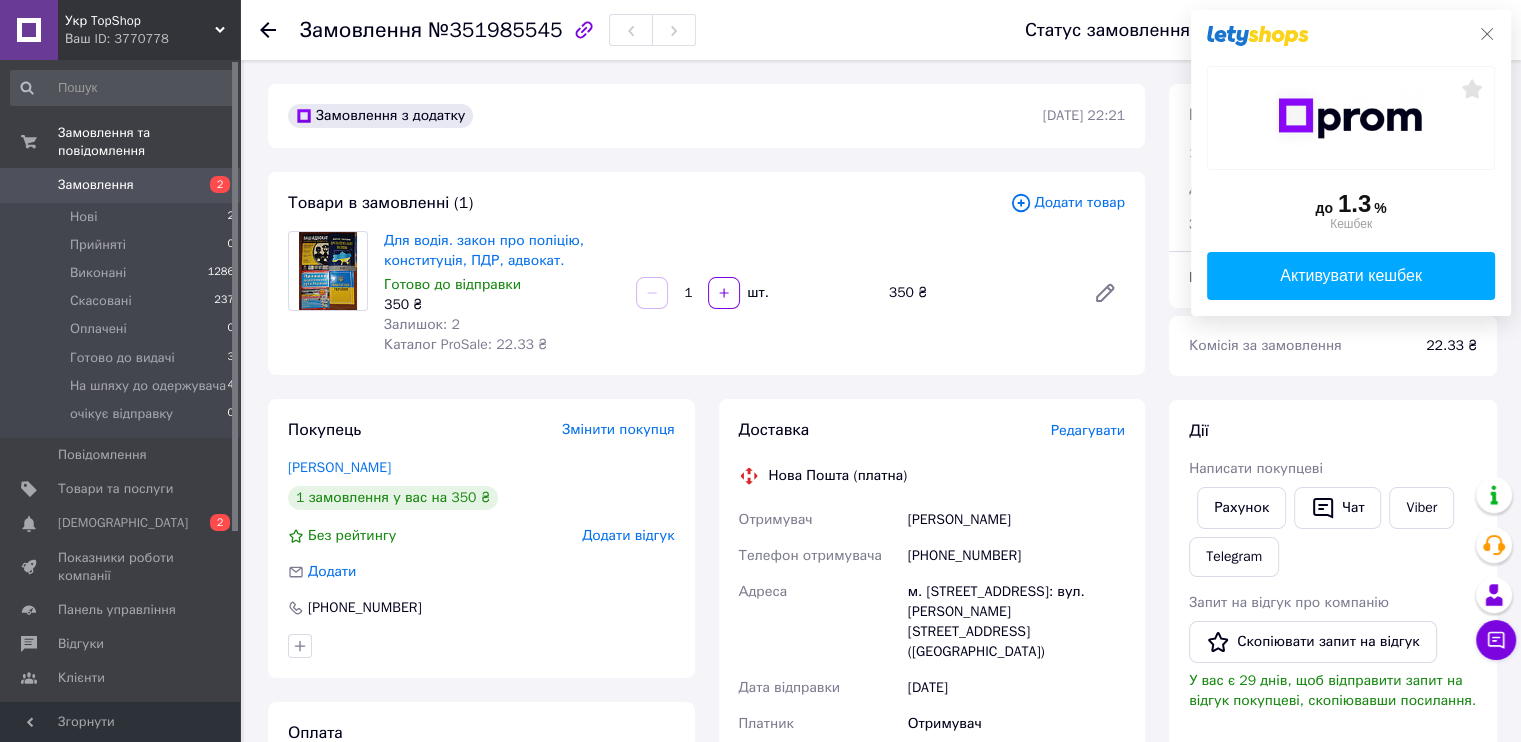 click 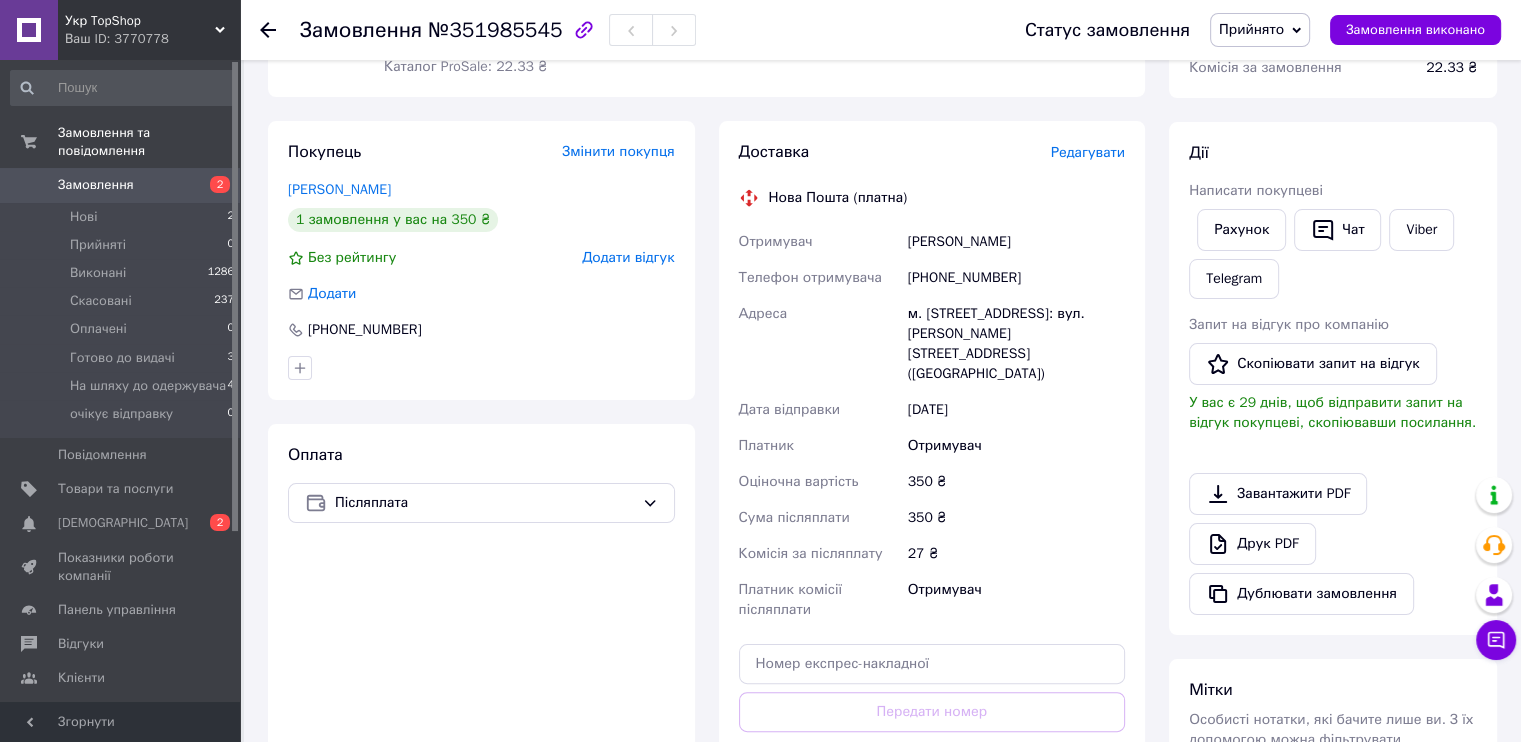 scroll, scrollTop: 280, scrollLeft: 0, axis: vertical 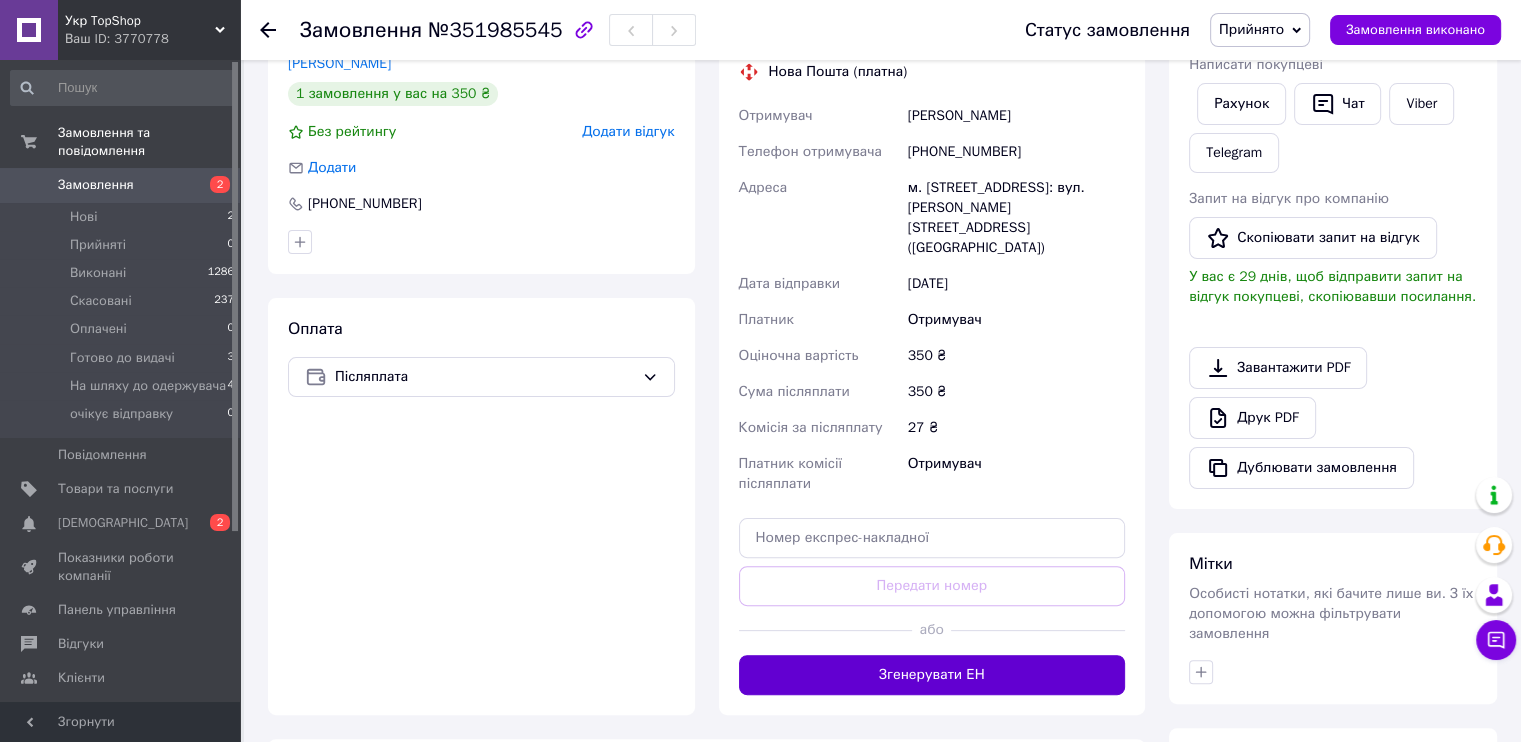 click on "Згенерувати ЕН" at bounding box center [932, 675] 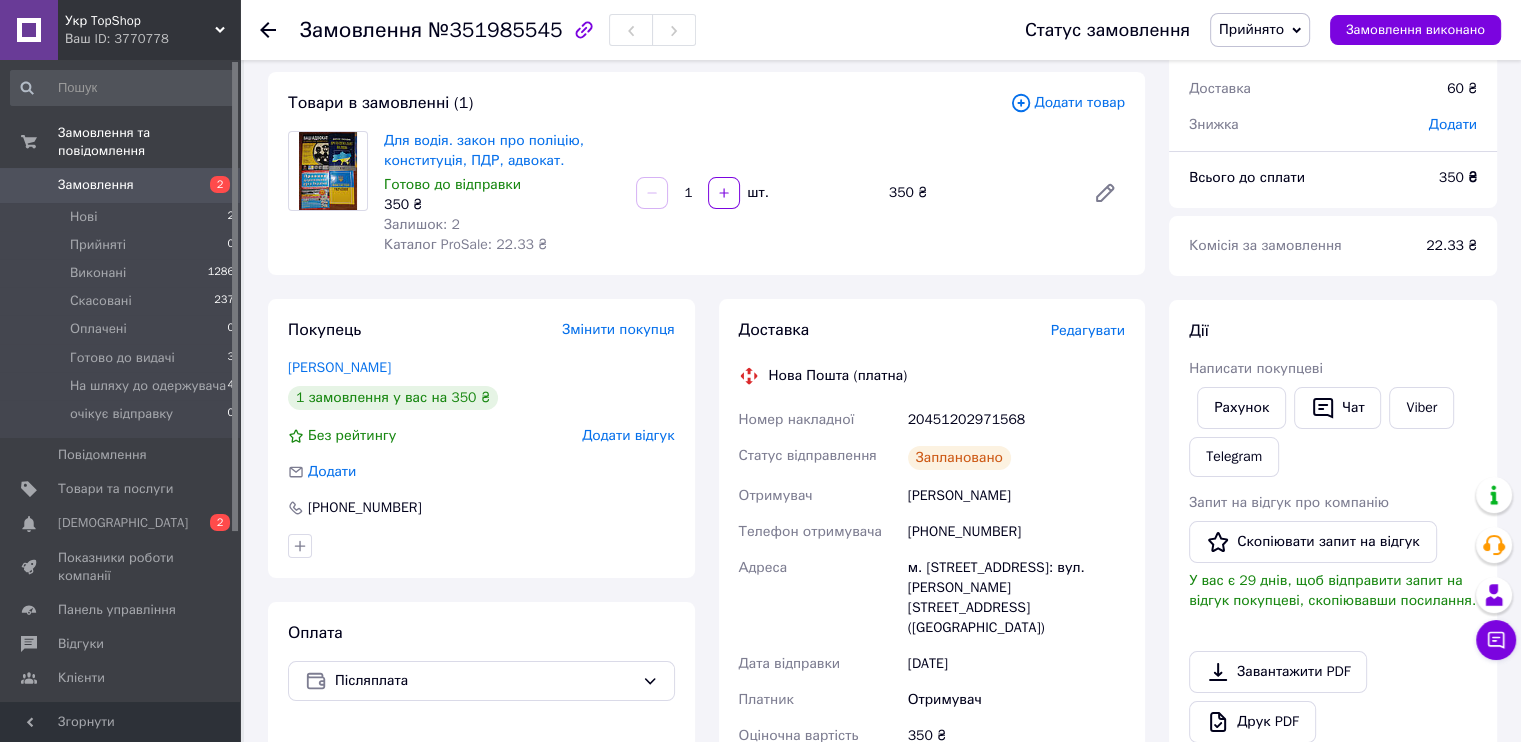 scroll, scrollTop: 98, scrollLeft: 0, axis: vertical 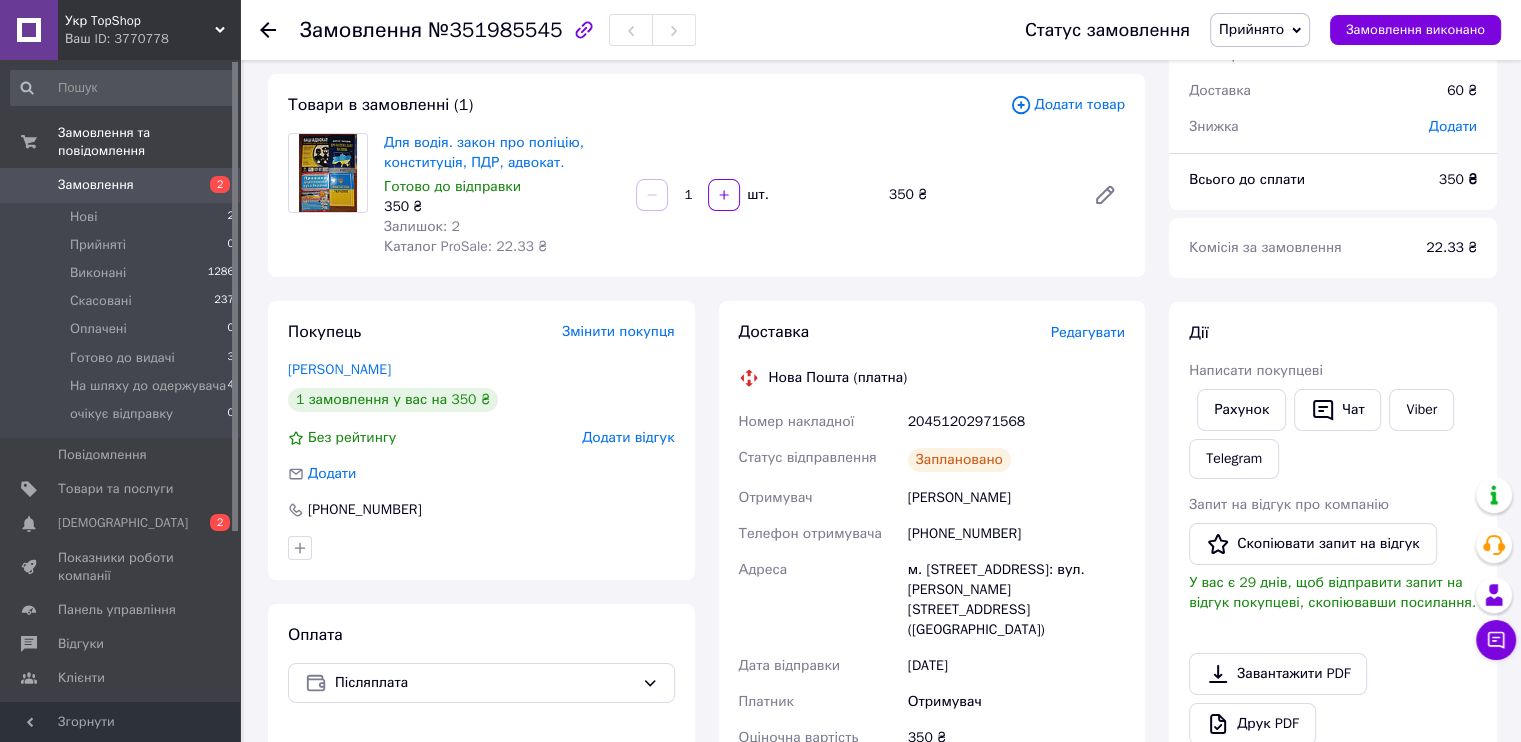 click on "Прийнято" at bounding box center [1251, 29] 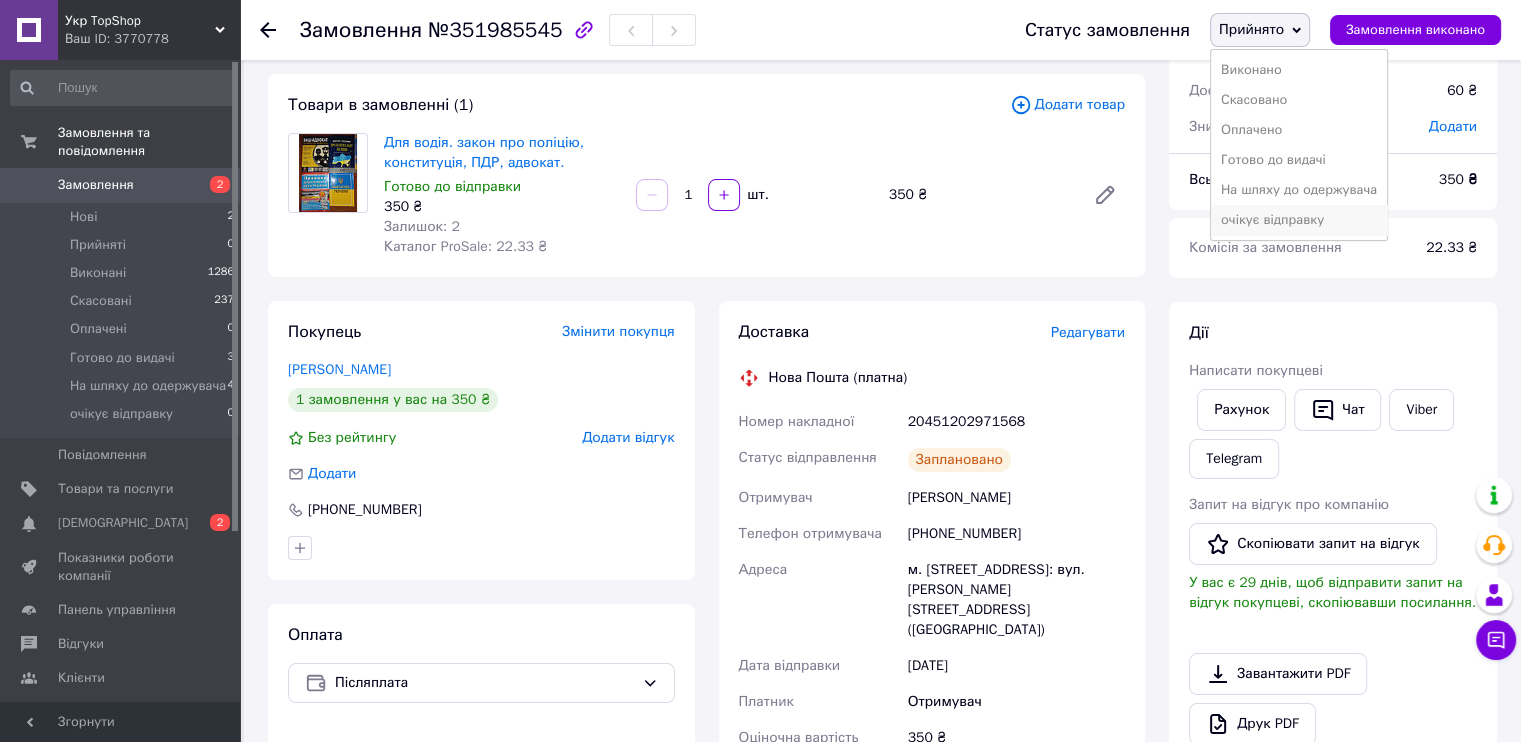 click on "очікує відправку" at bounding box center (1299, 220) 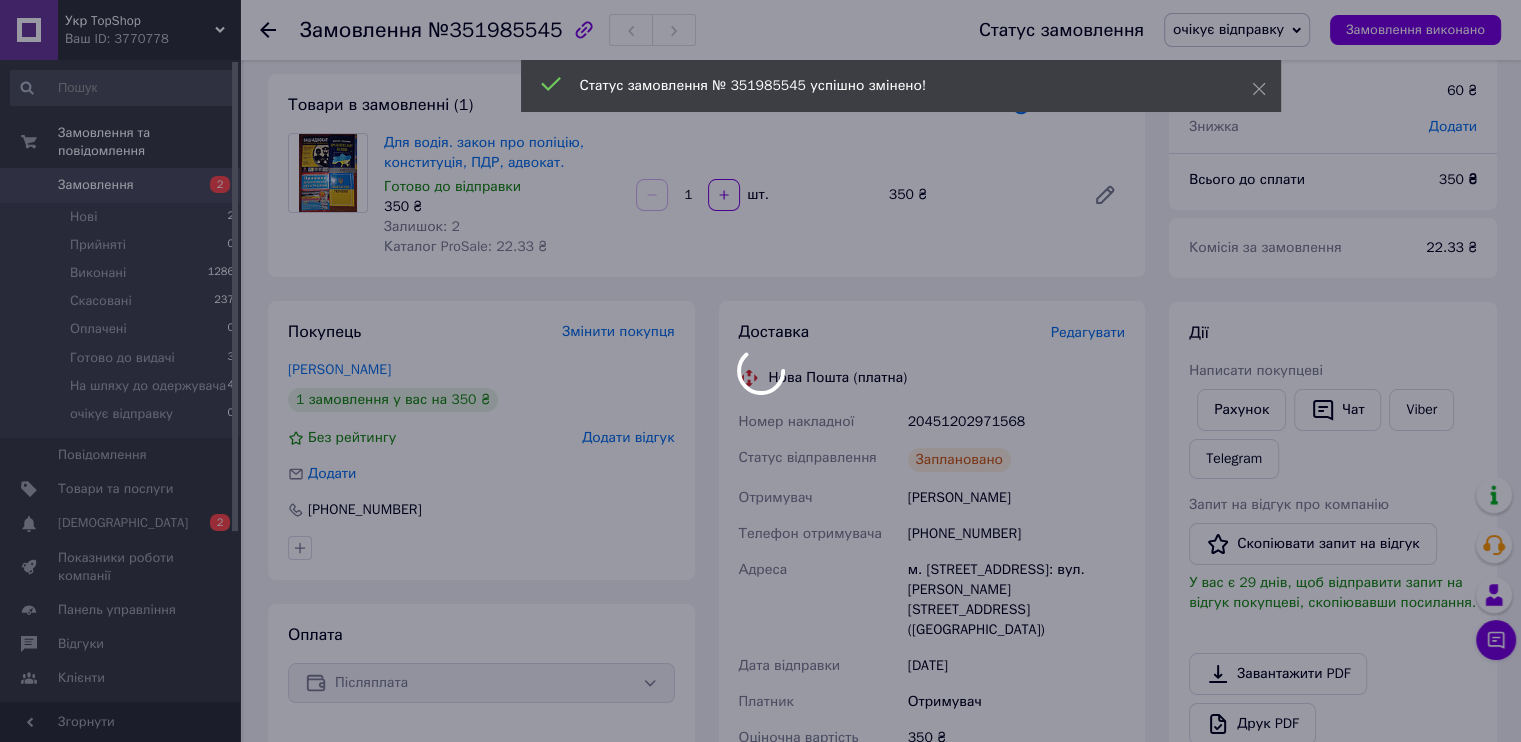 click at bounding box center (760, 371) 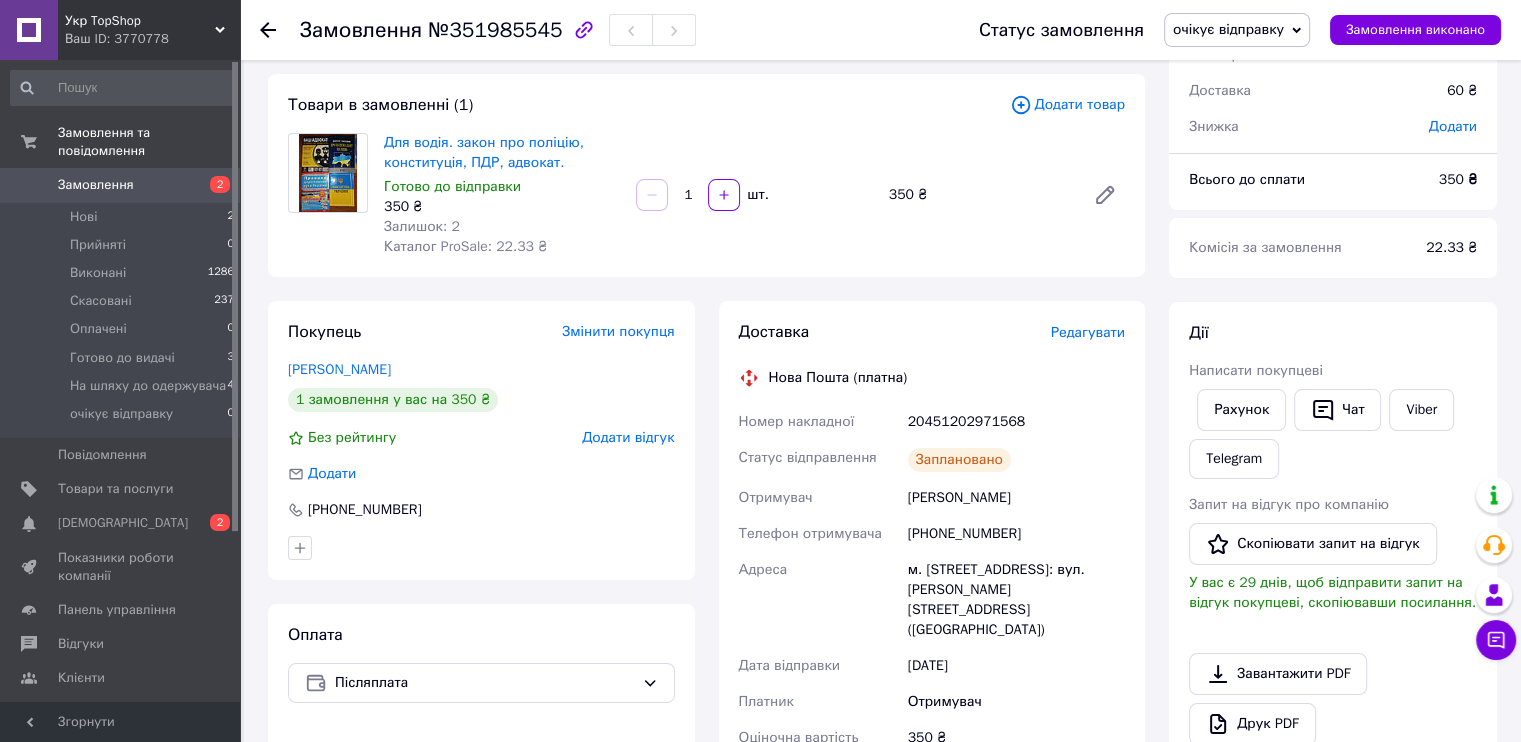 click on "[DEMOGRAPHIC_DATA]" at bounding box center [123, 523] 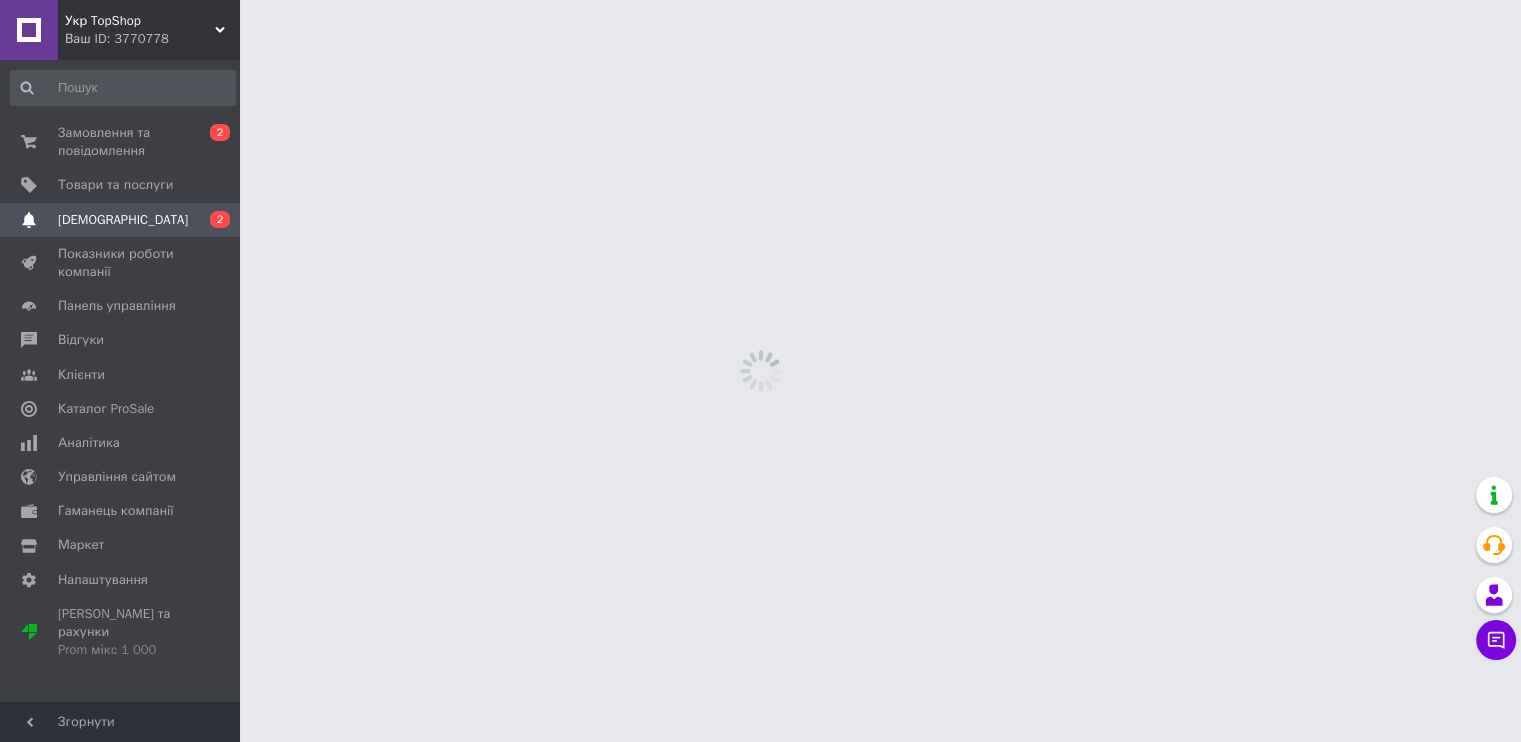 scroll, scrollTop: 0, scrollLeft: 0, axis: both 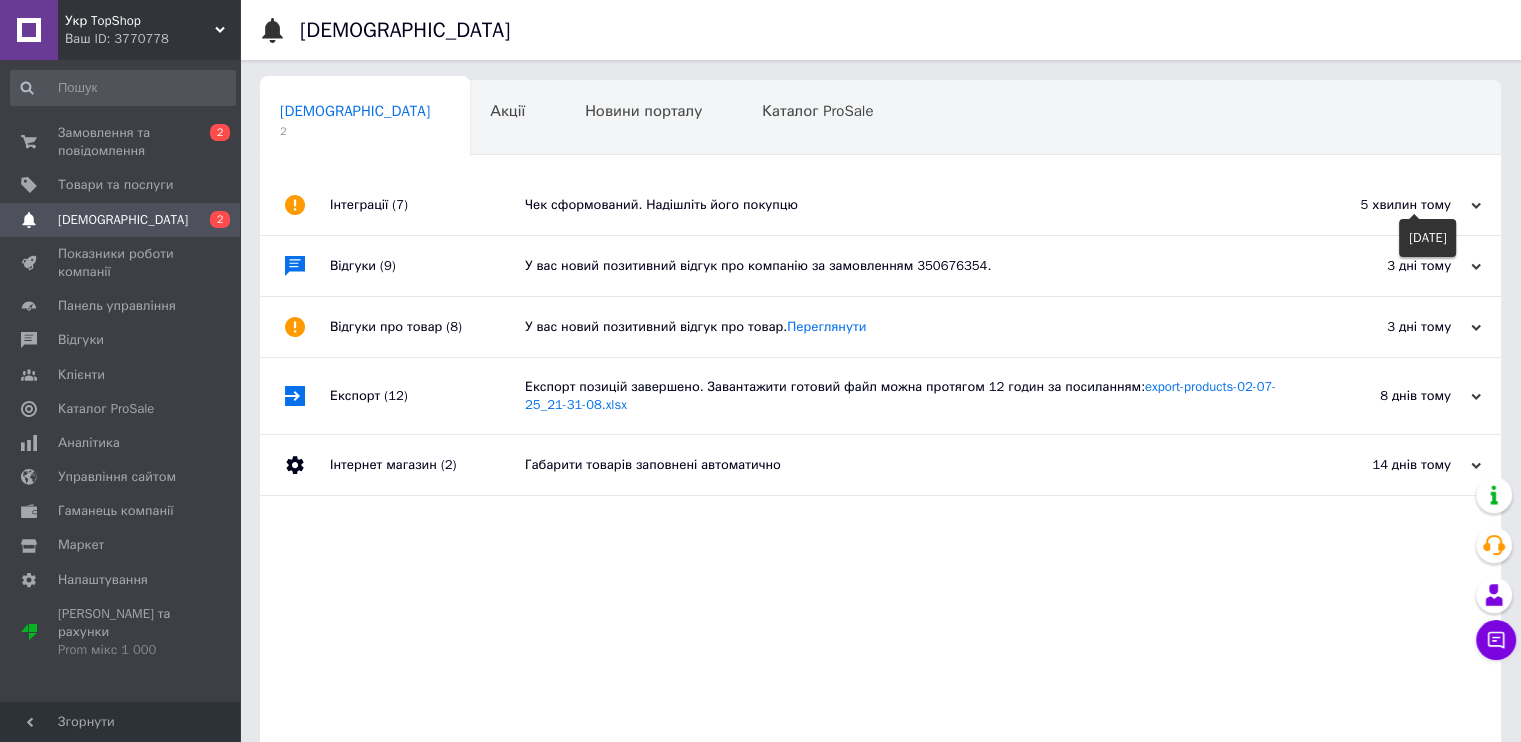 click on "5 хвилин тому" at bounding box center [1381, 205] 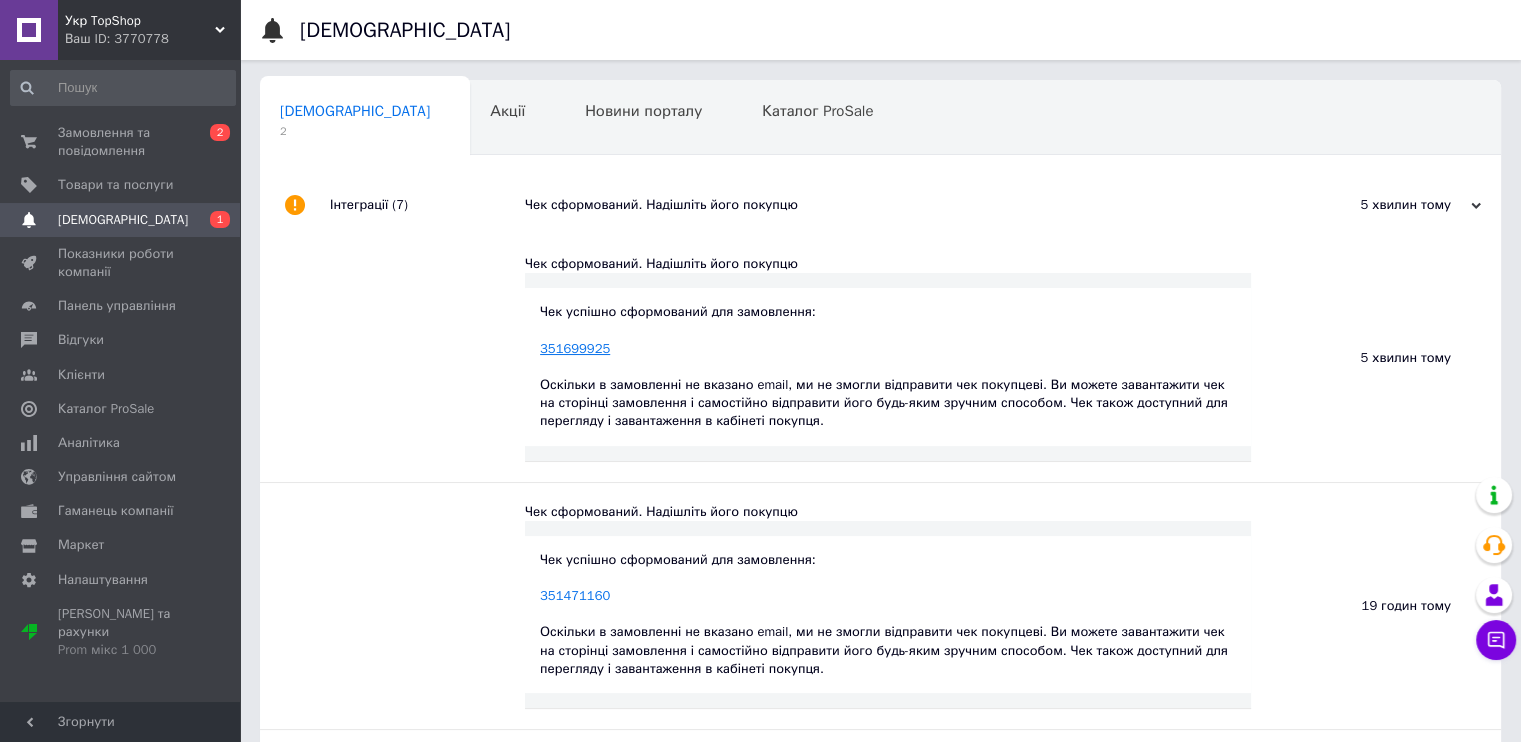 click on "351699925" at bounding box center [575, 348] 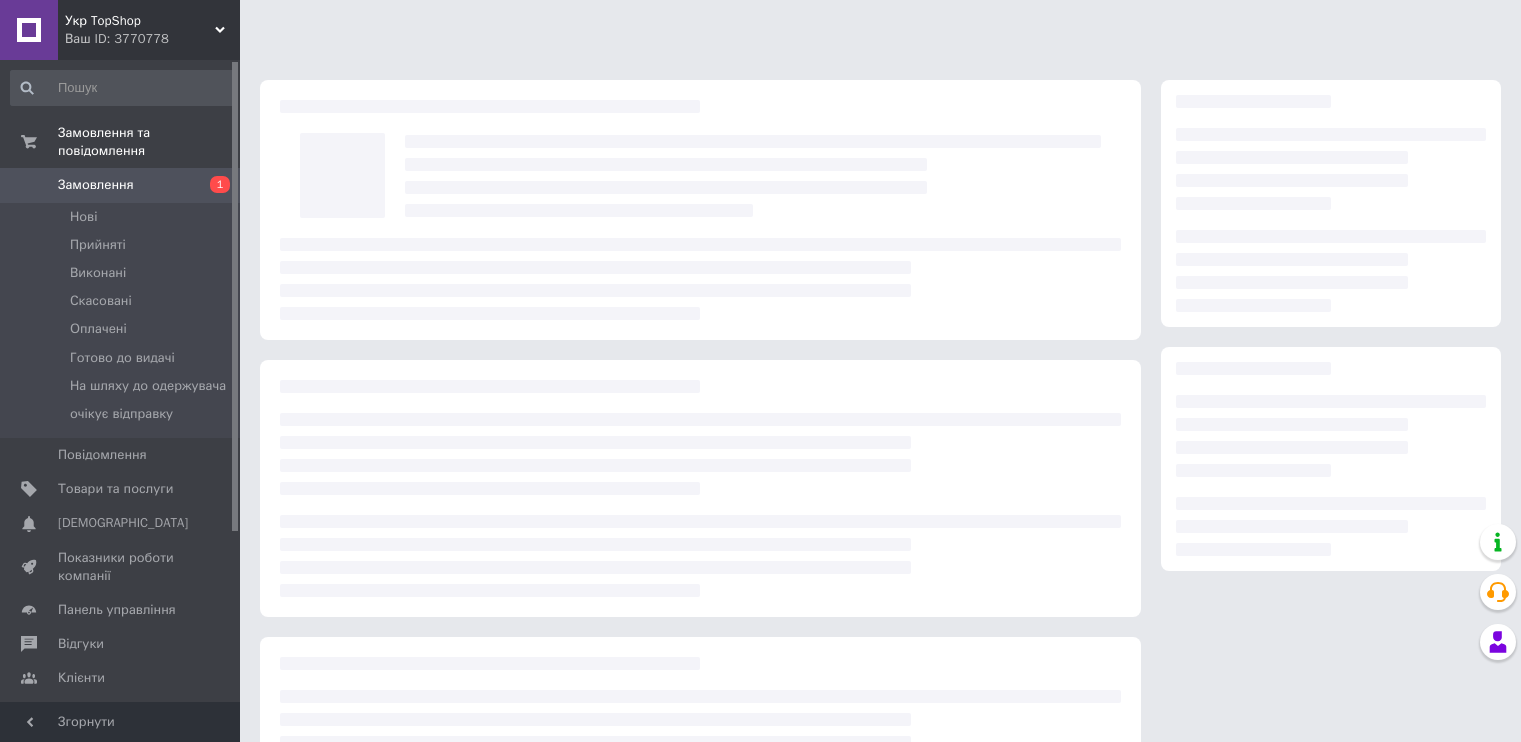 scroll, scrollTop: 0, scrollLeft: 0, axis: both 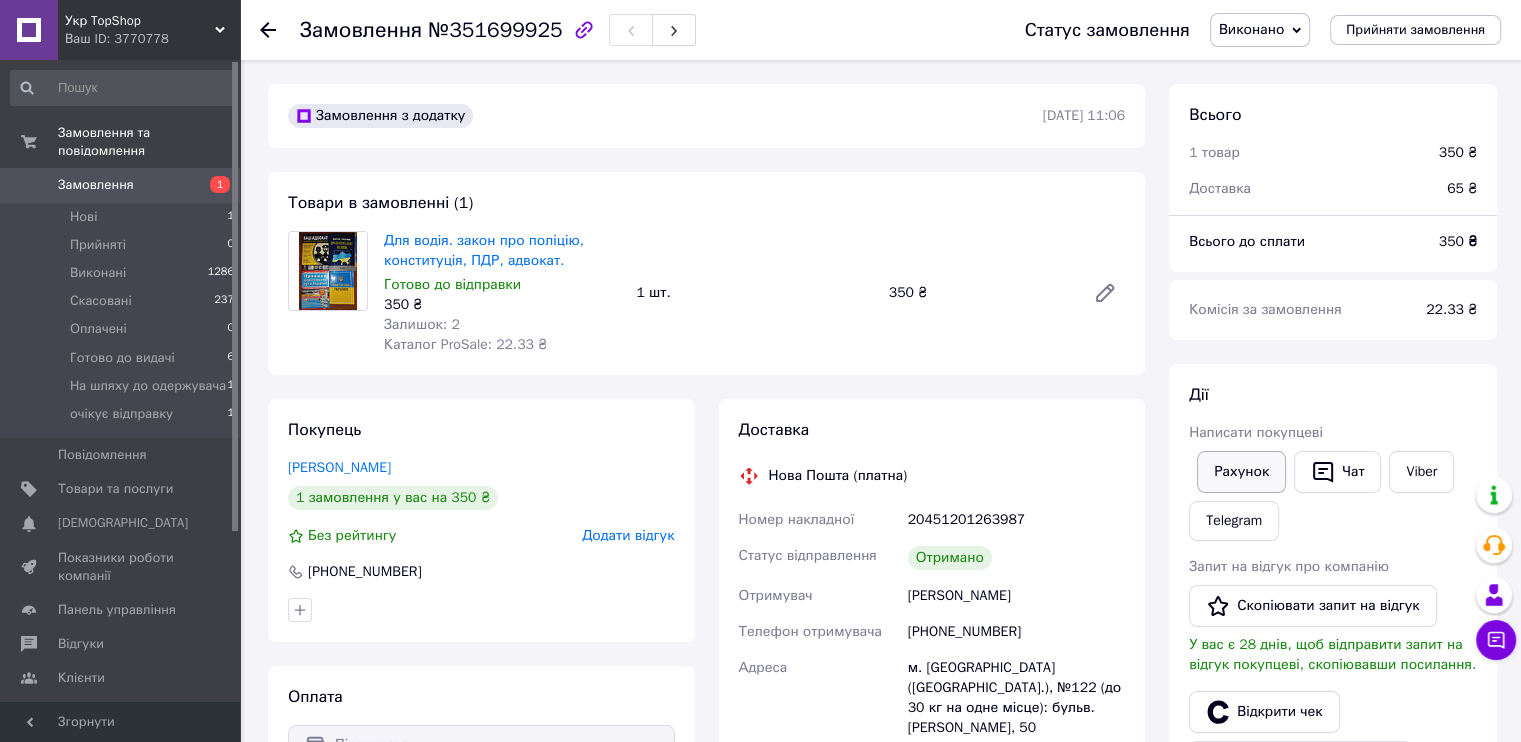 click on "Рахунок" at bounding box center [1241, 472] 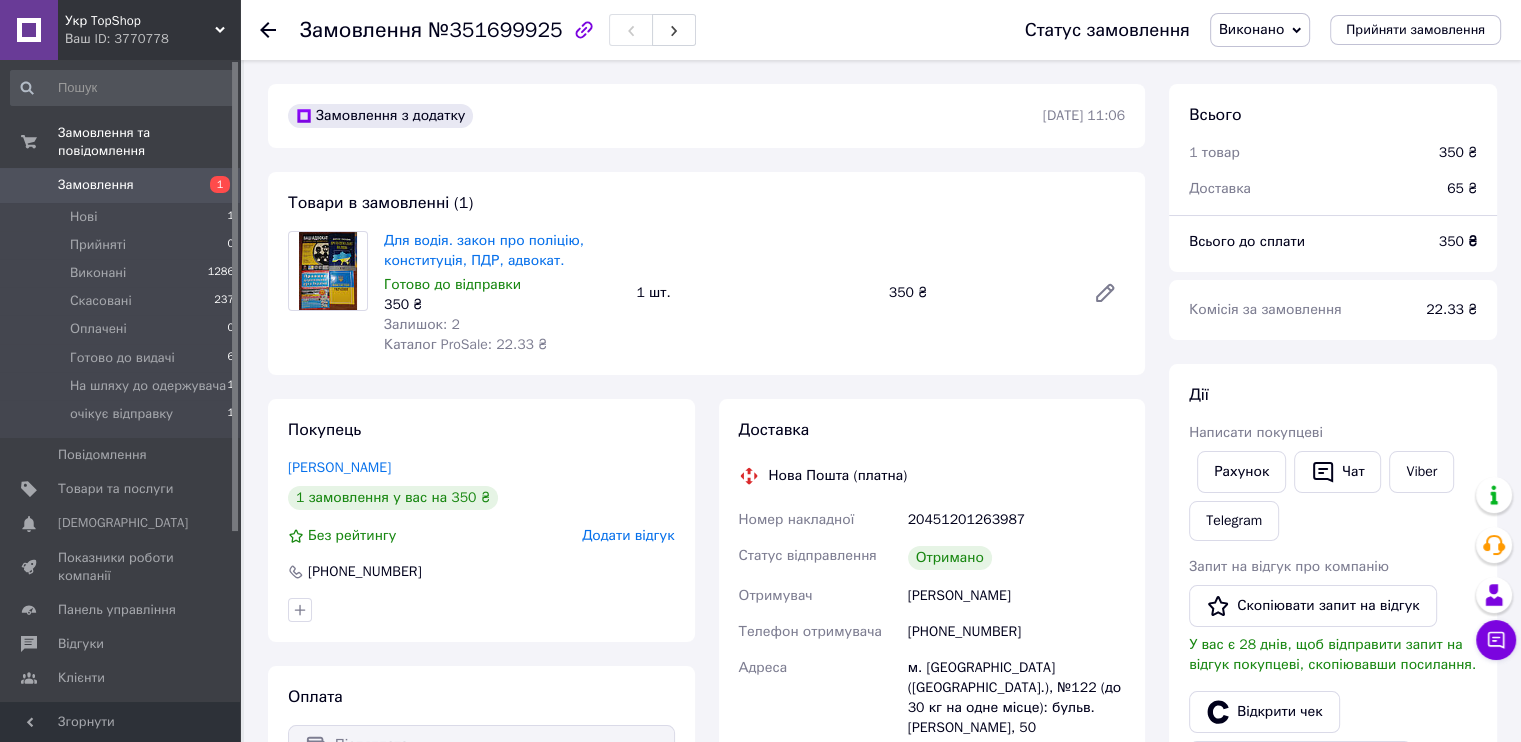 click on "Замовлення" at bounding box center [96, 185] 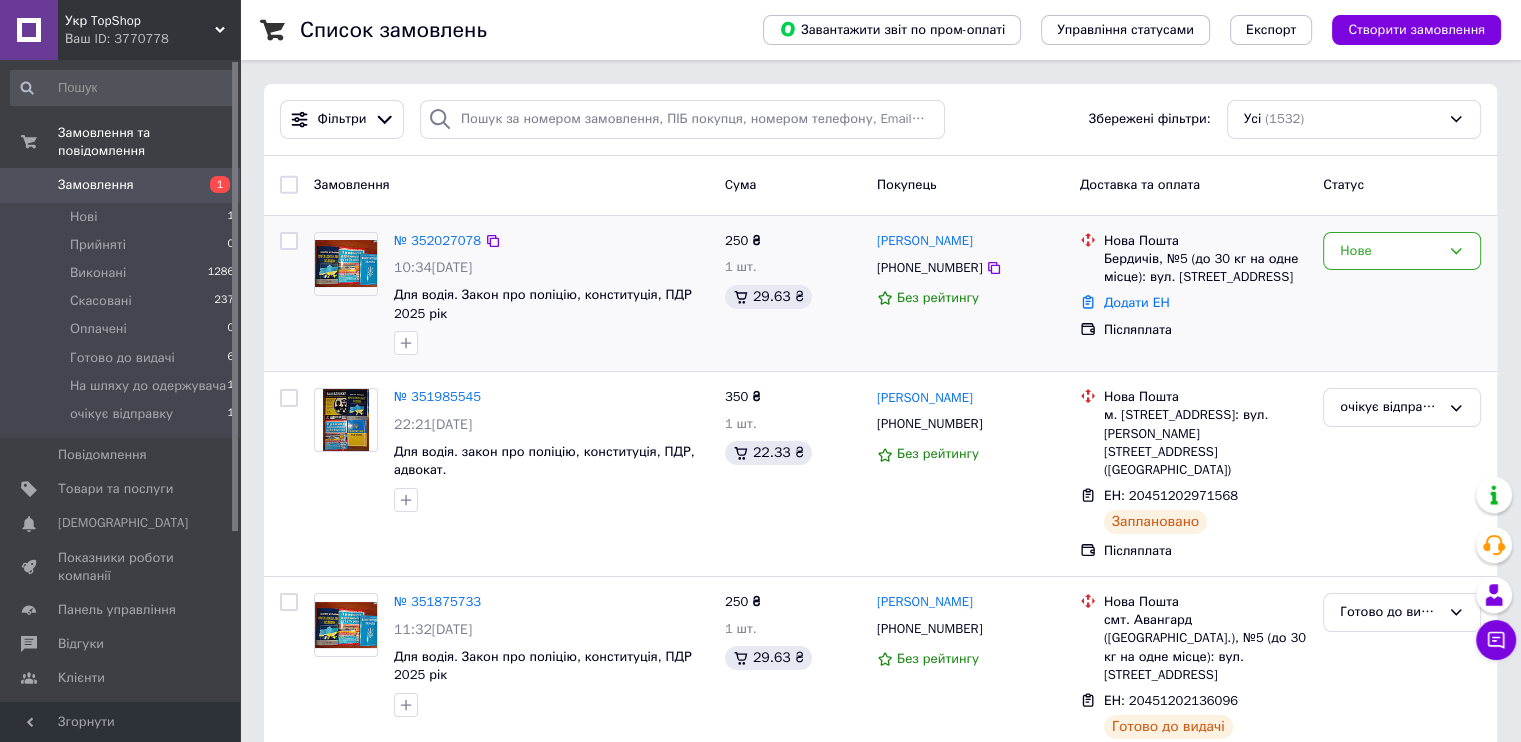 click at bounding box center (346, 263) 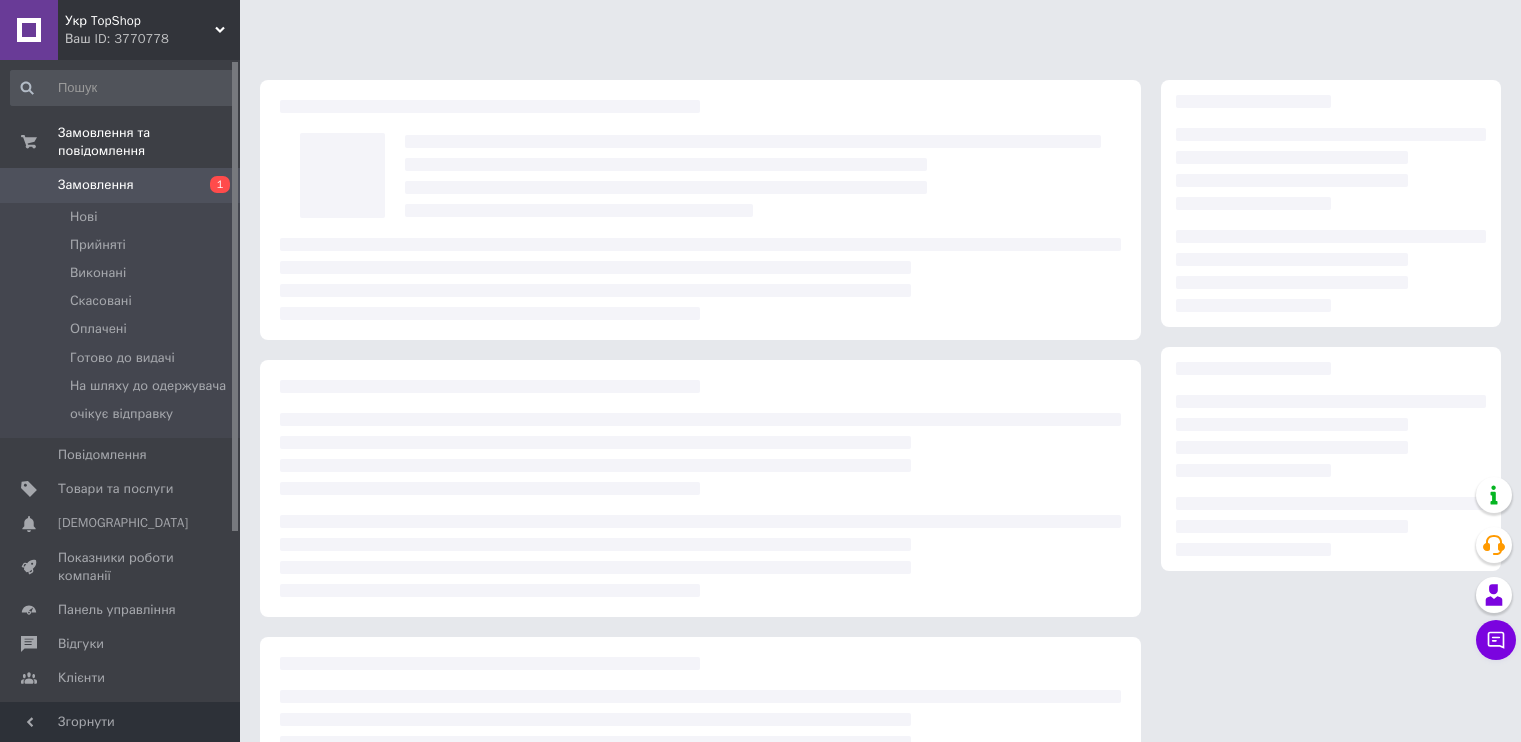 scroll, scrollTop: 0, scrollLeft: 0, axis: both 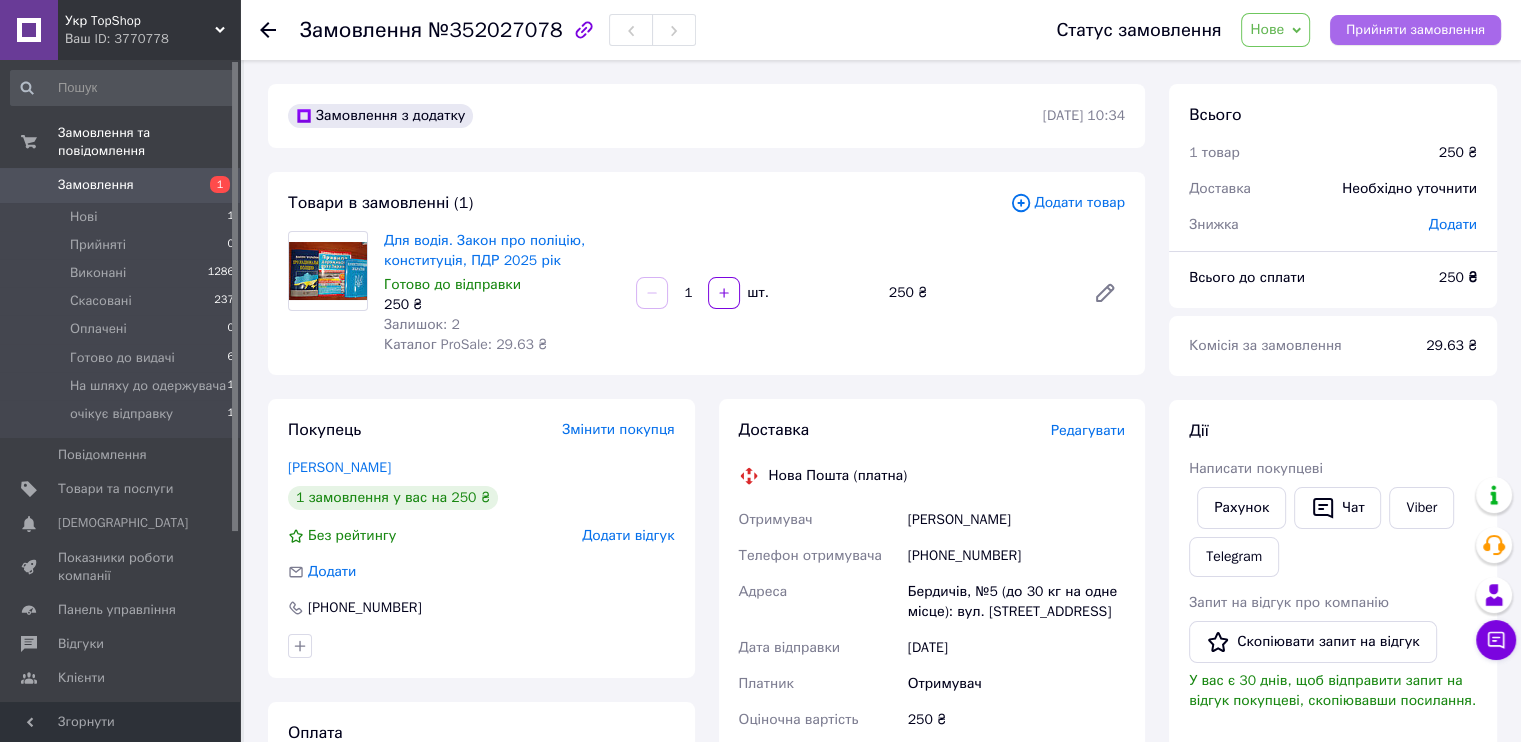 click on "Прийняти замовлення" at bounding box center [1415, 30] 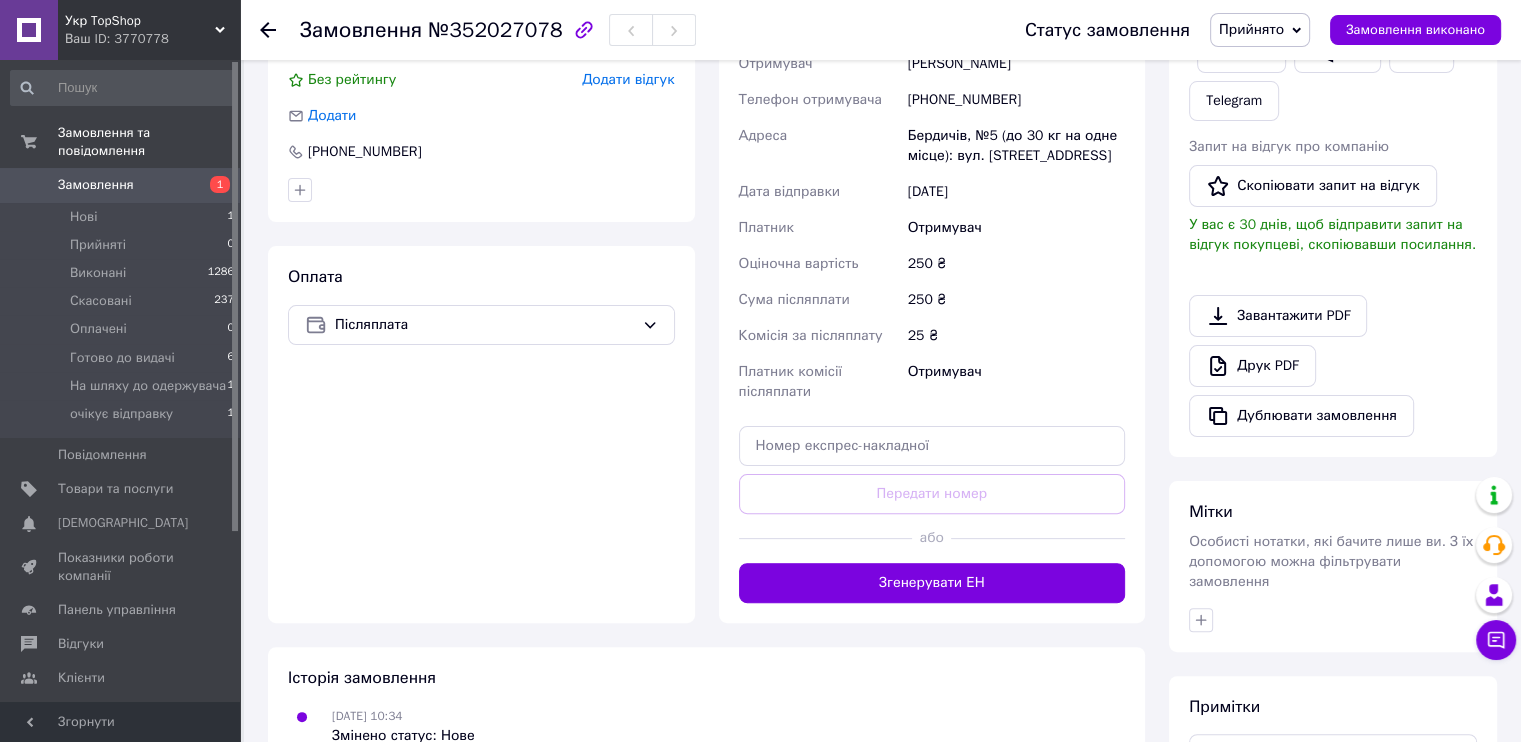 scroll, scrollTop: 468, scrollLeft: 0, axis: vertical 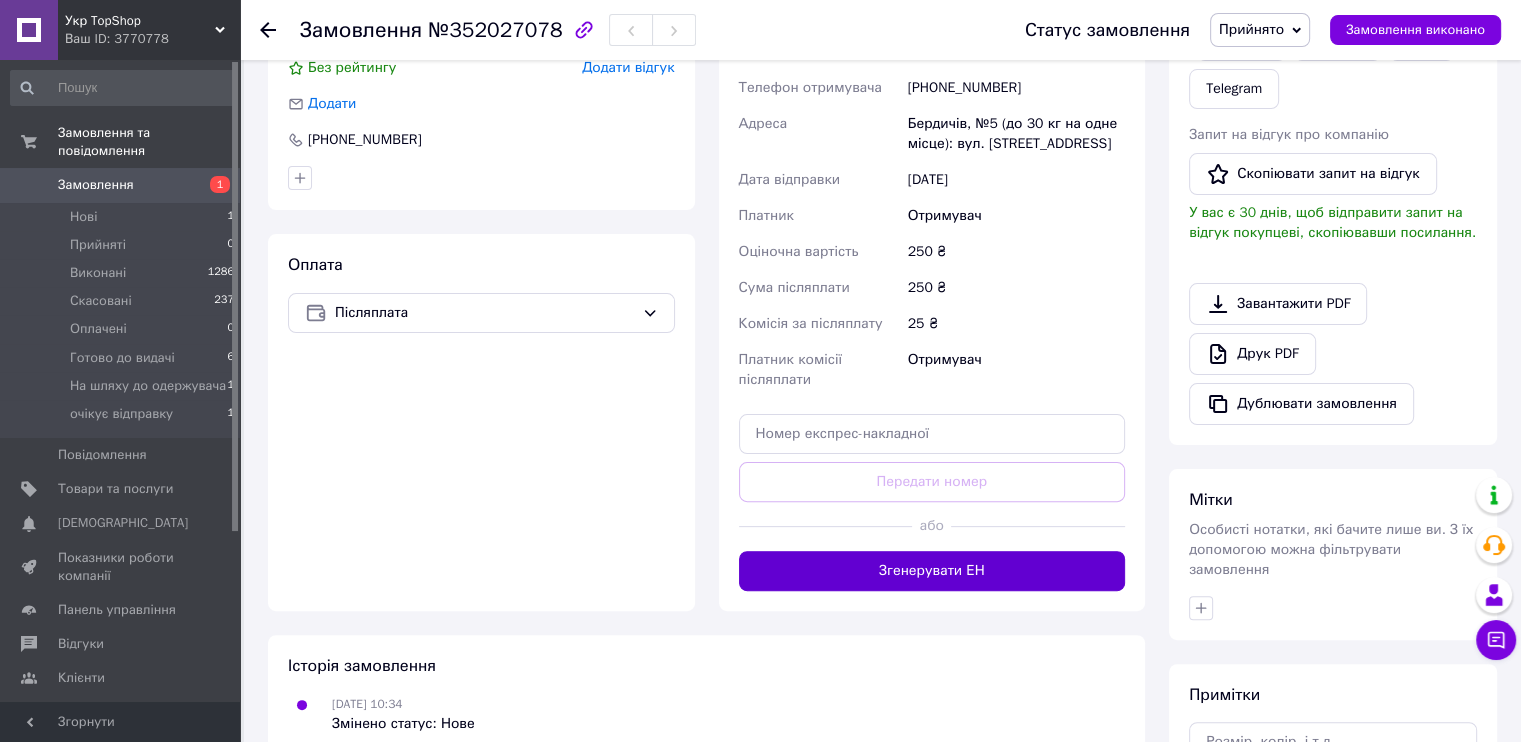 click on "Згенерувати ЕН" at bounding box center (932, 571) 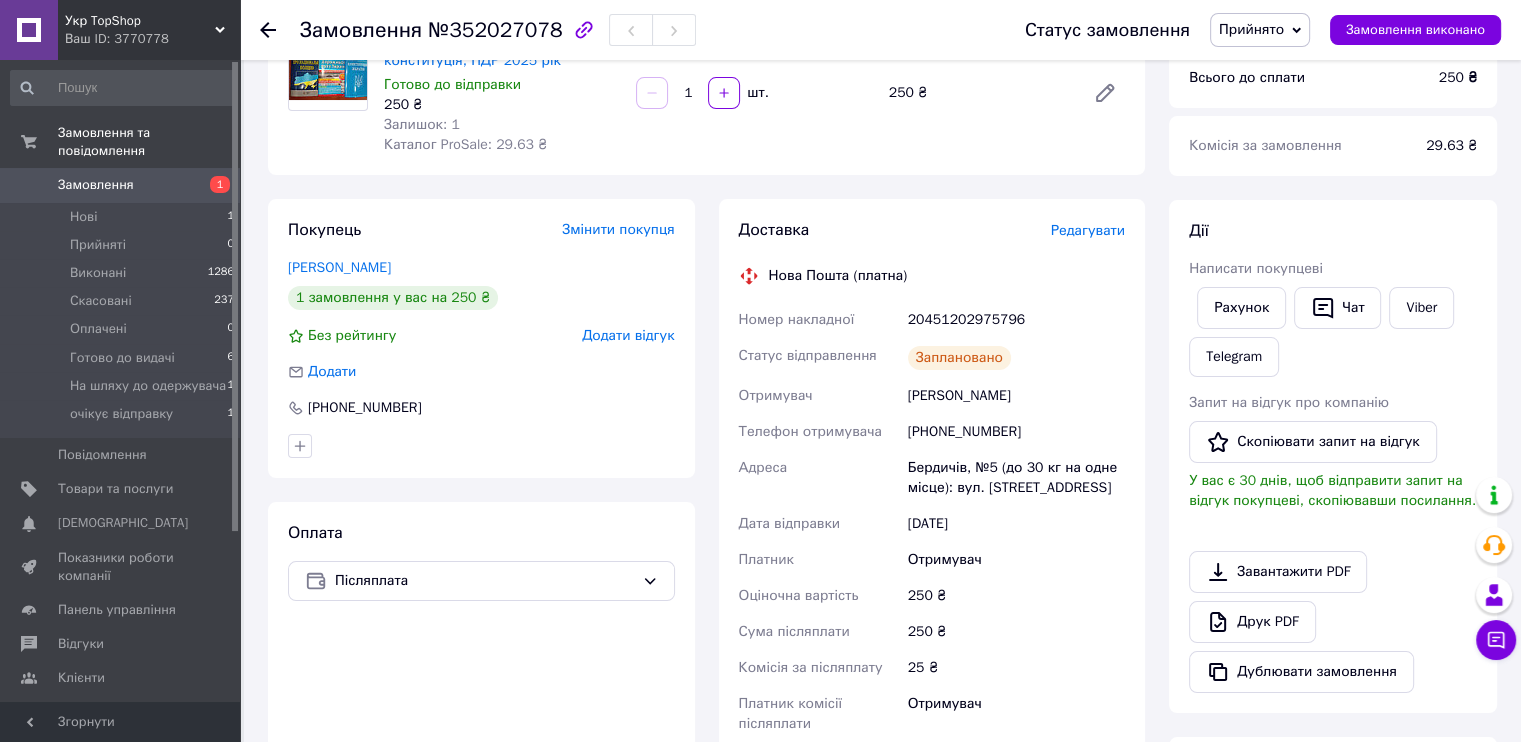 scroll, scrollTop: 191, scrollLeft: 0, axis: vertical 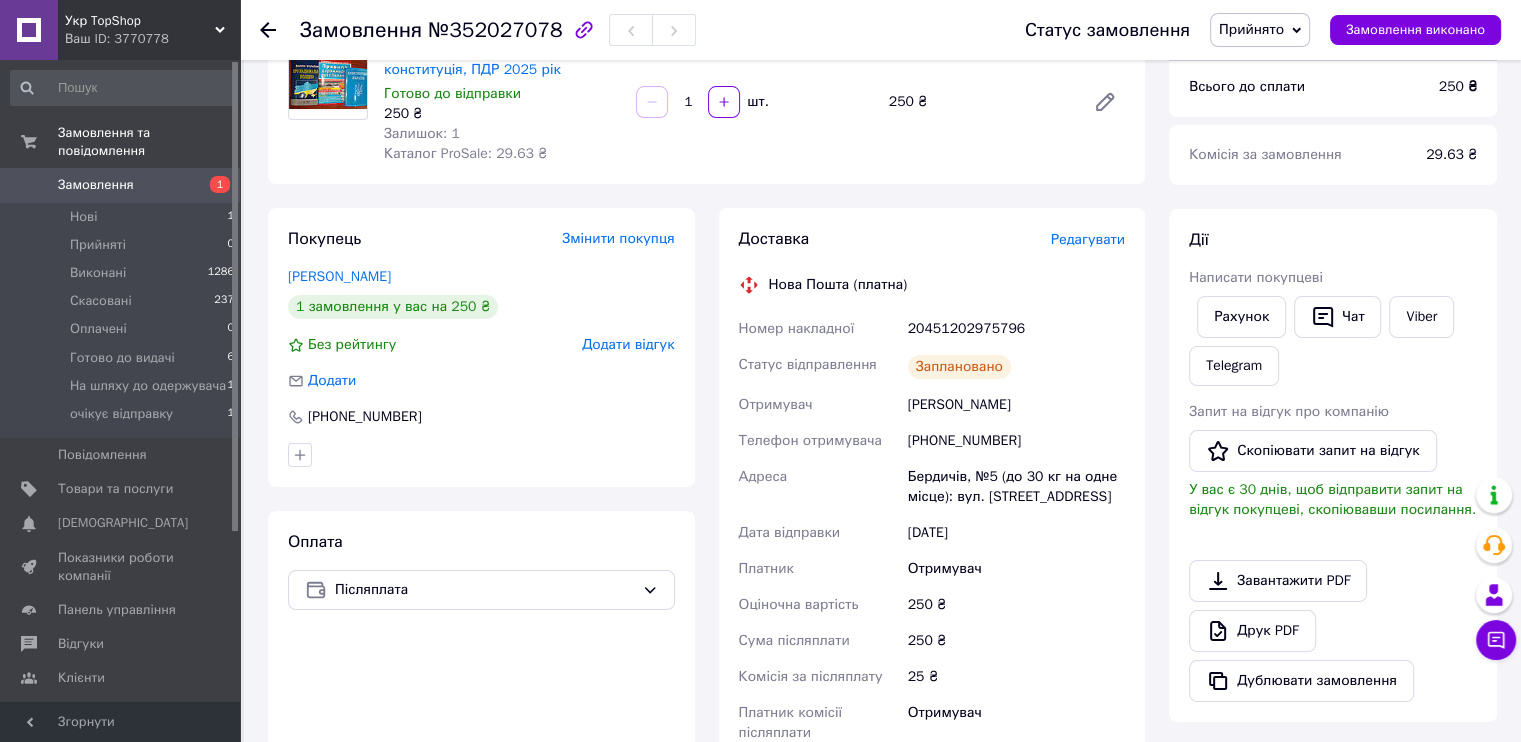 click on "Прийнято" at bounding box center [1251, 29] 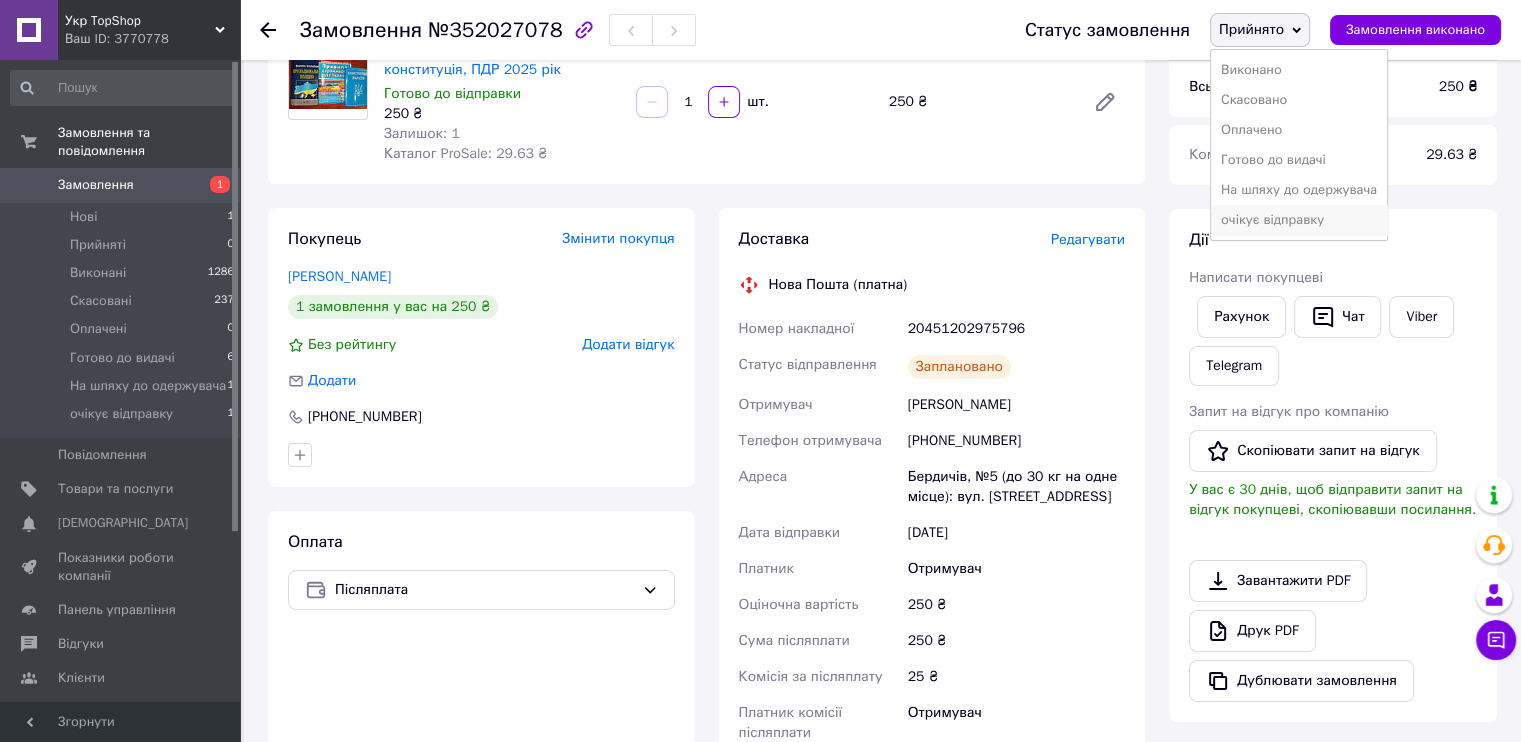 click on "очікує відправку" at bounding box center (1299, 220) 